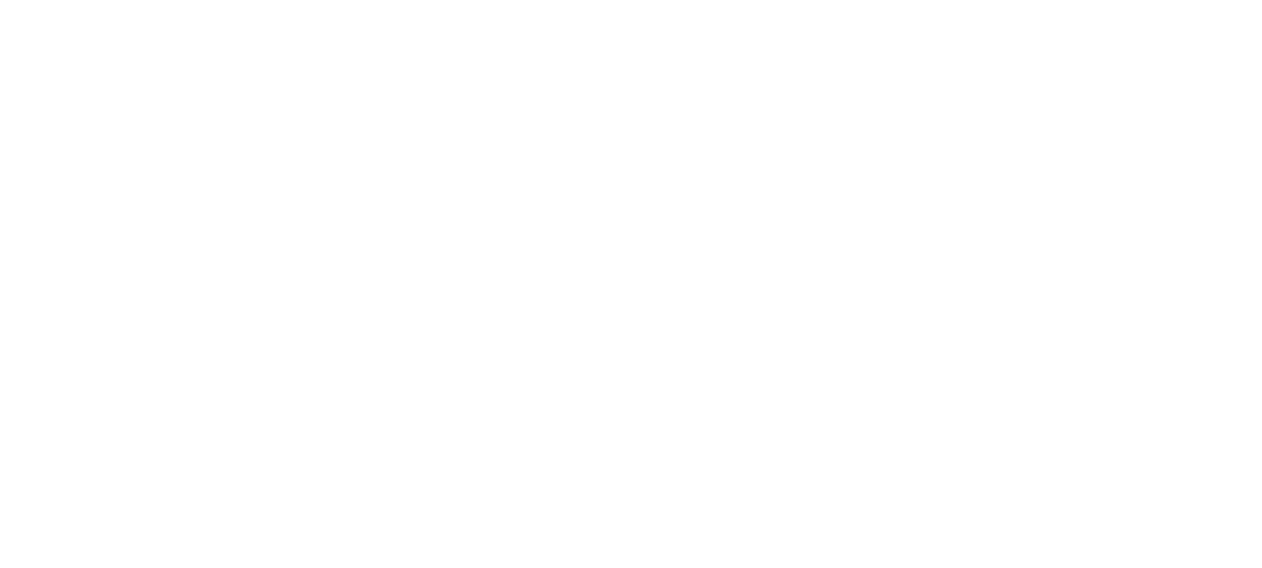 scroll, scrollTop: 0, scrollLeft: 0, axis: both 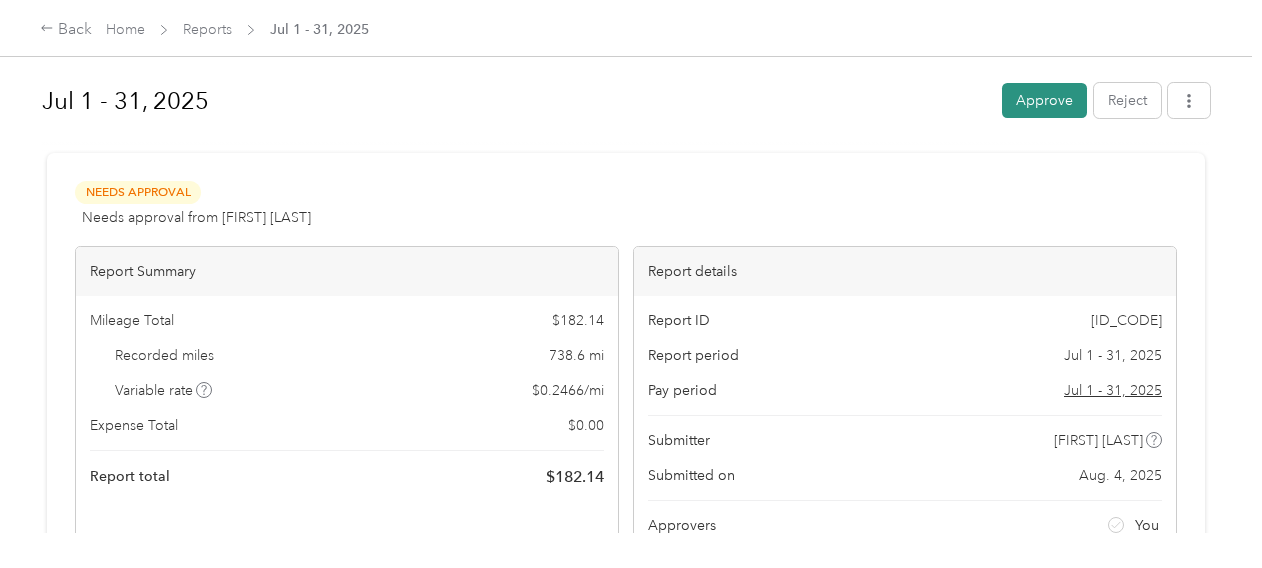 click on "Approve" at bounding box center [1044, 100] 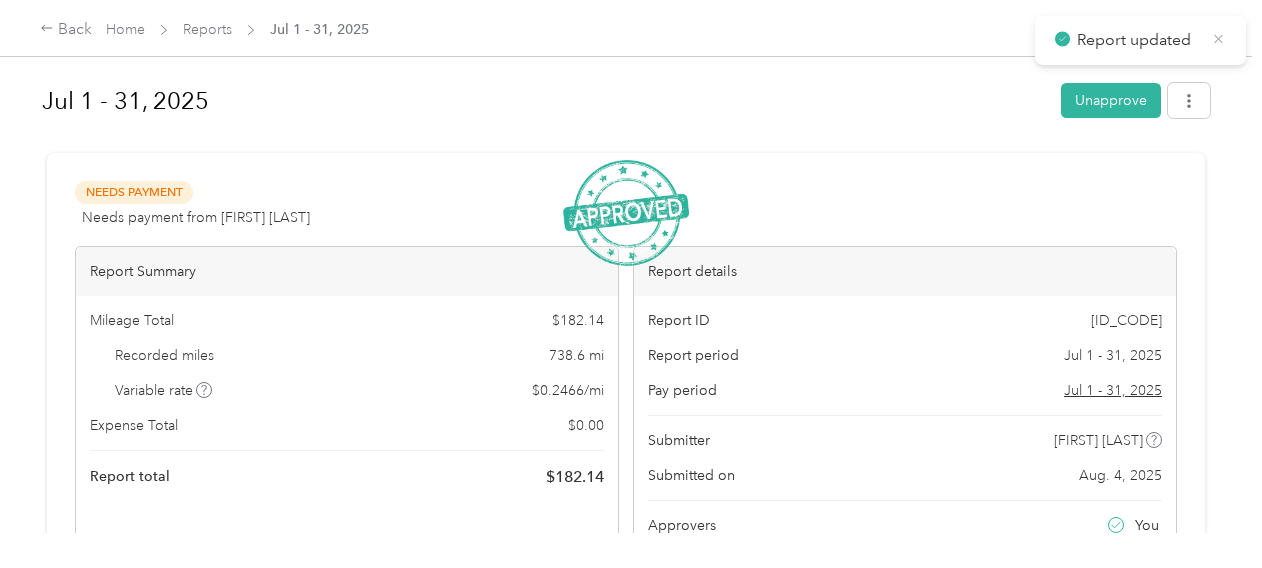 click 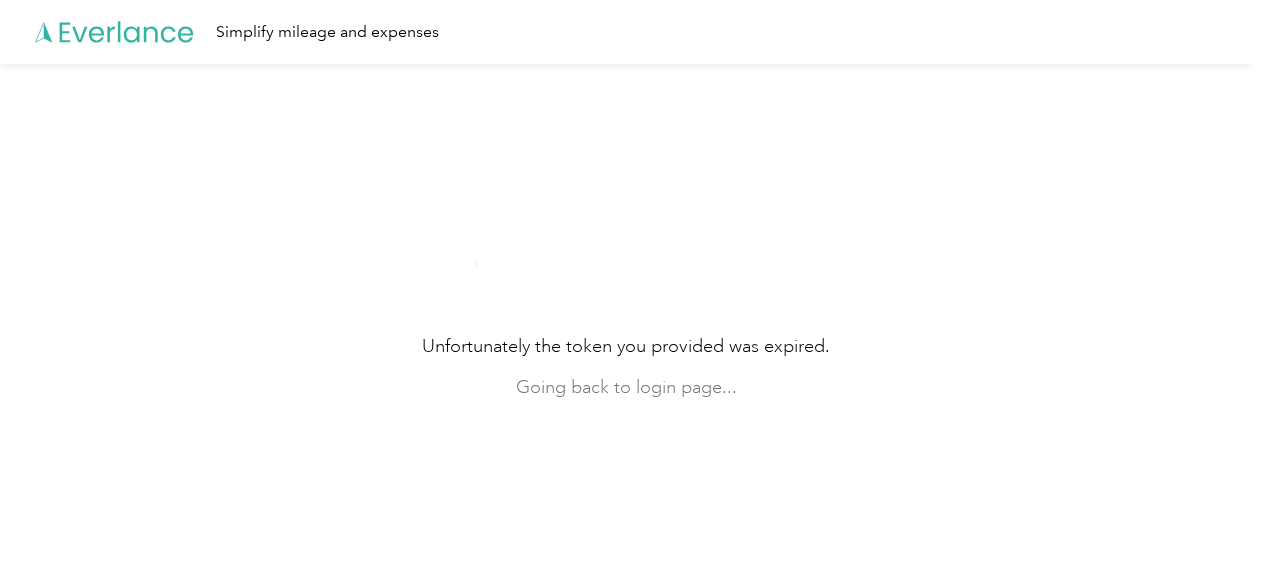 scroll, scrollTop: 0, scrollLeft: 0, axis: both 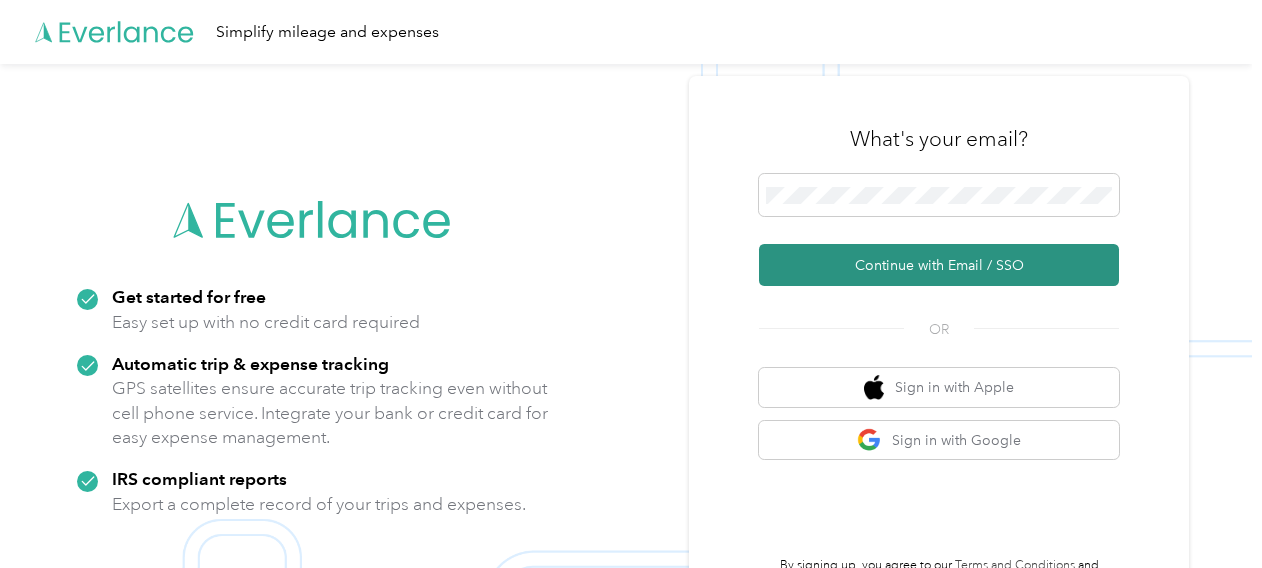 click on "Continue with Email / SSO" at bounding box center (939, 265) 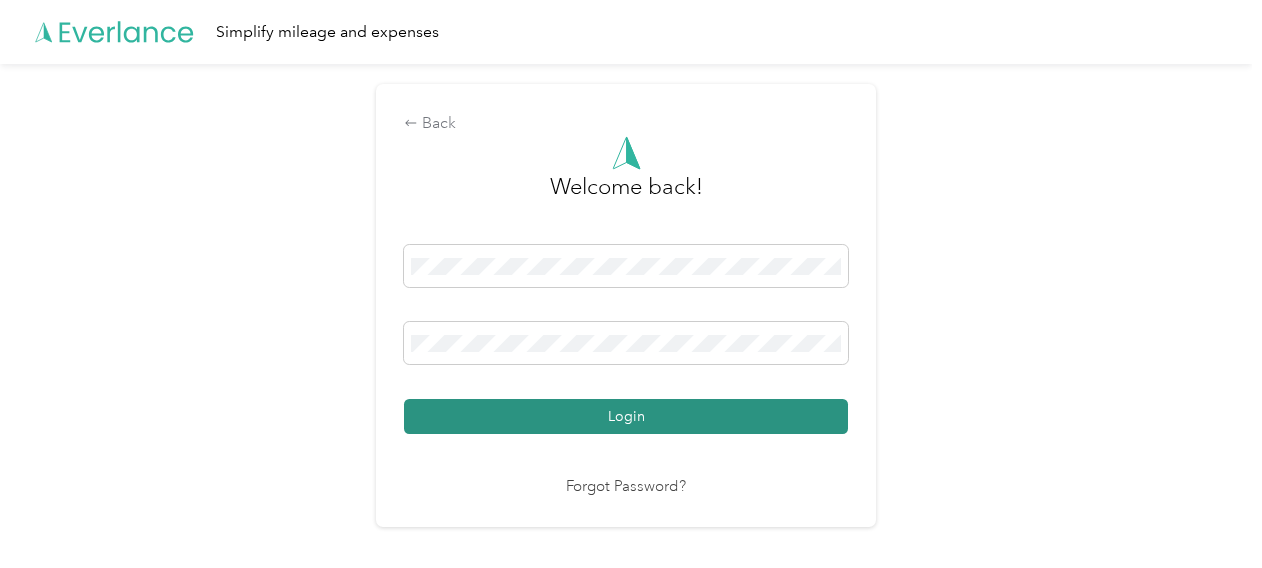 click on "Login" at bounding box center [626, 416] 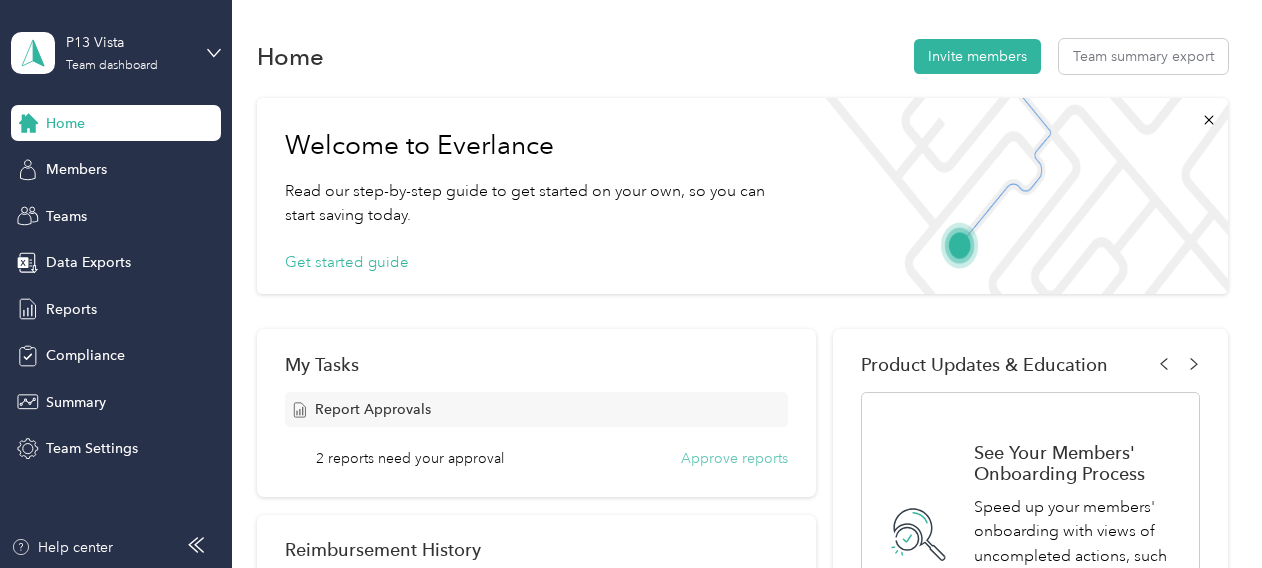click on "Approve reports" at bounding box center (734, 458) 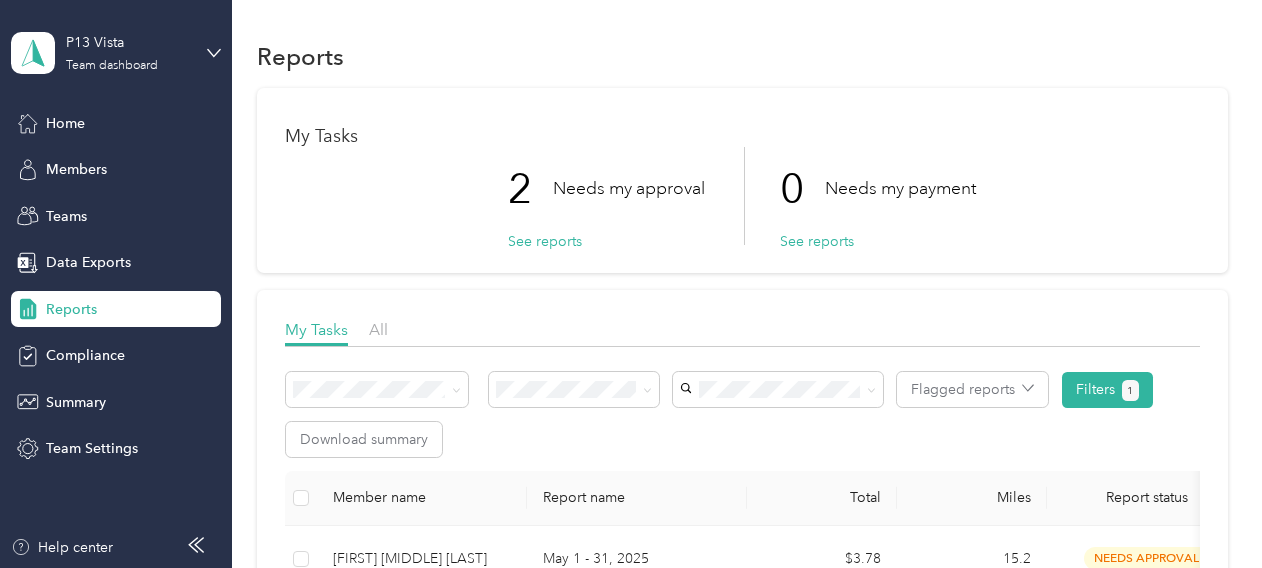 scroll, scrollTop: 266, scrollLeft: 0, axis: vertical 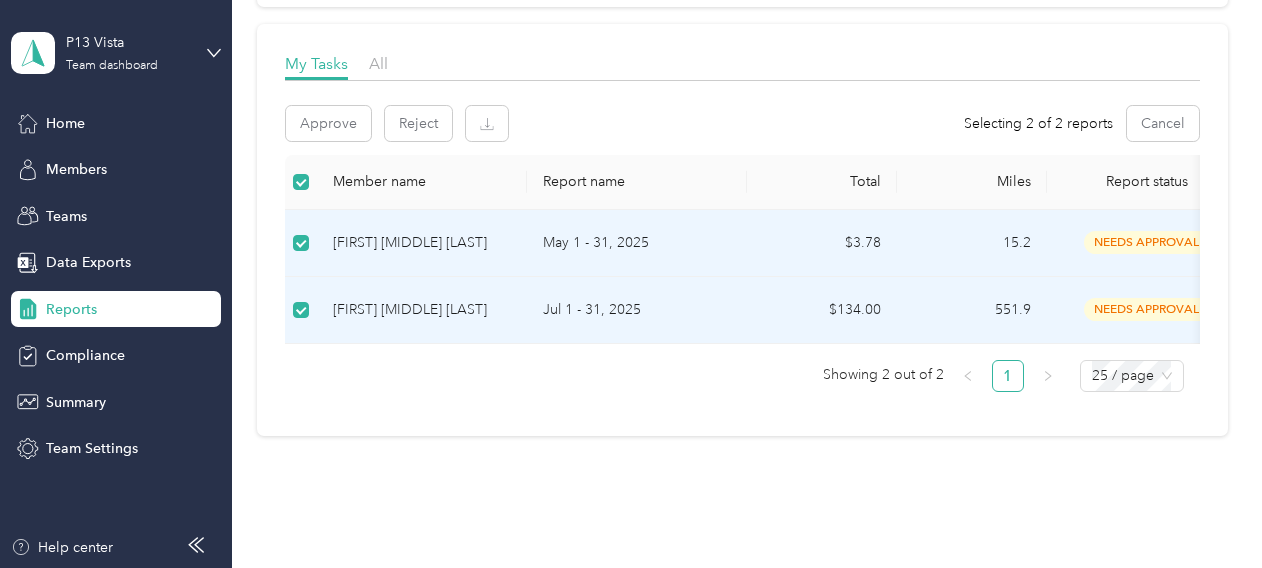 click on "needs approval" at bounding box center [1147, 242] 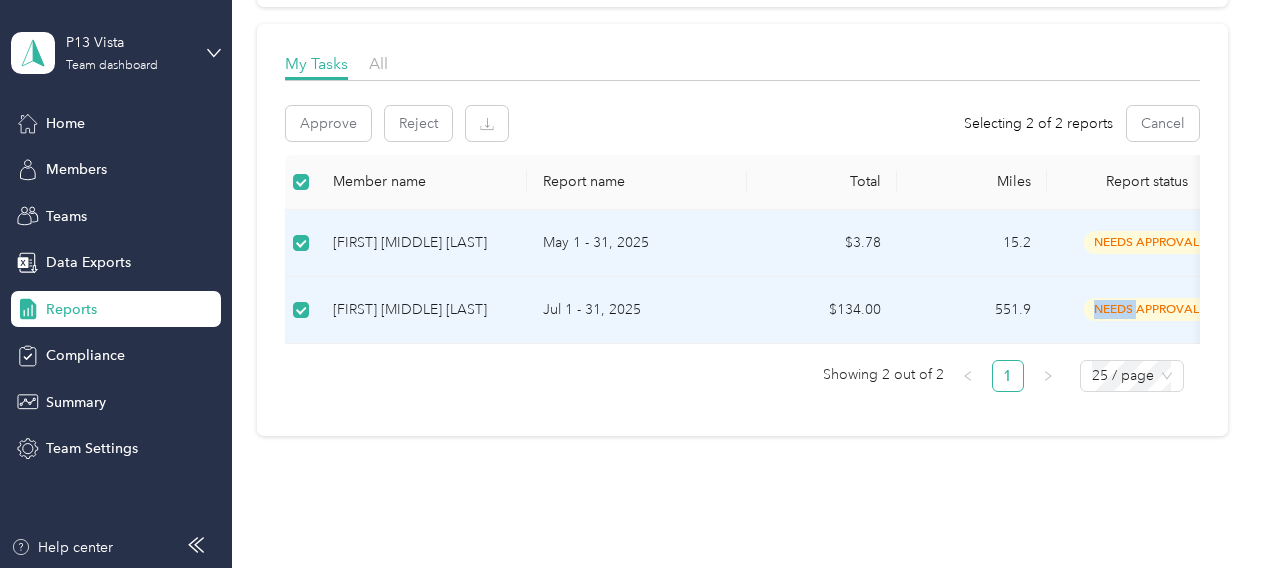 click on "needs approval" at bounding box center [1147, 309] 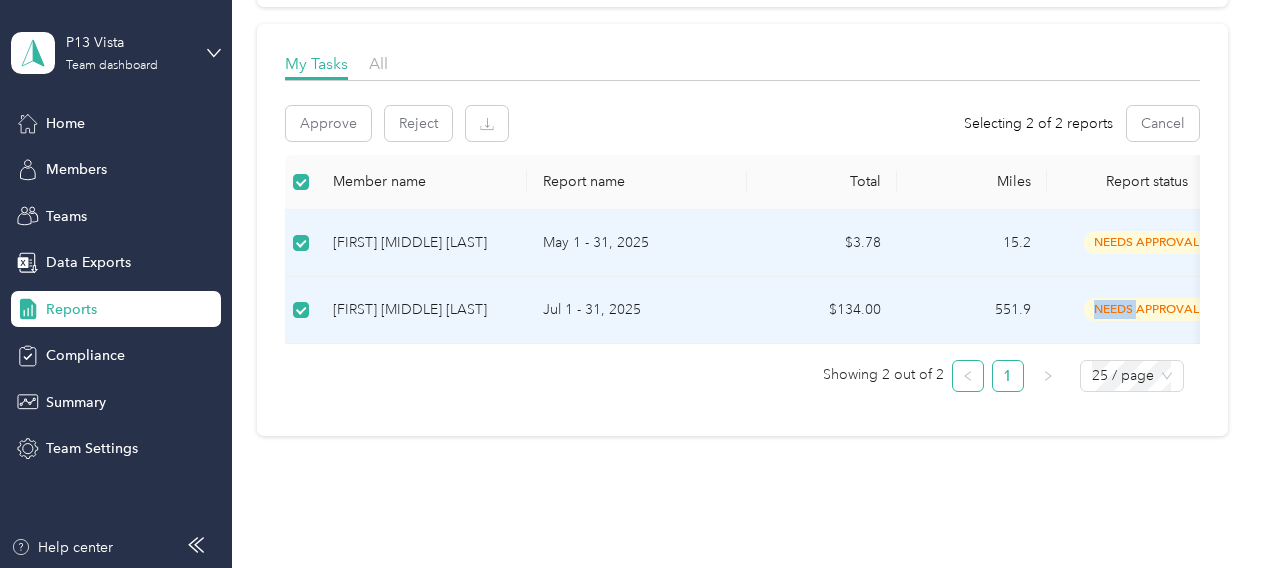 scroll, scrollTop: 0, scrollLeft: 0, axis: both 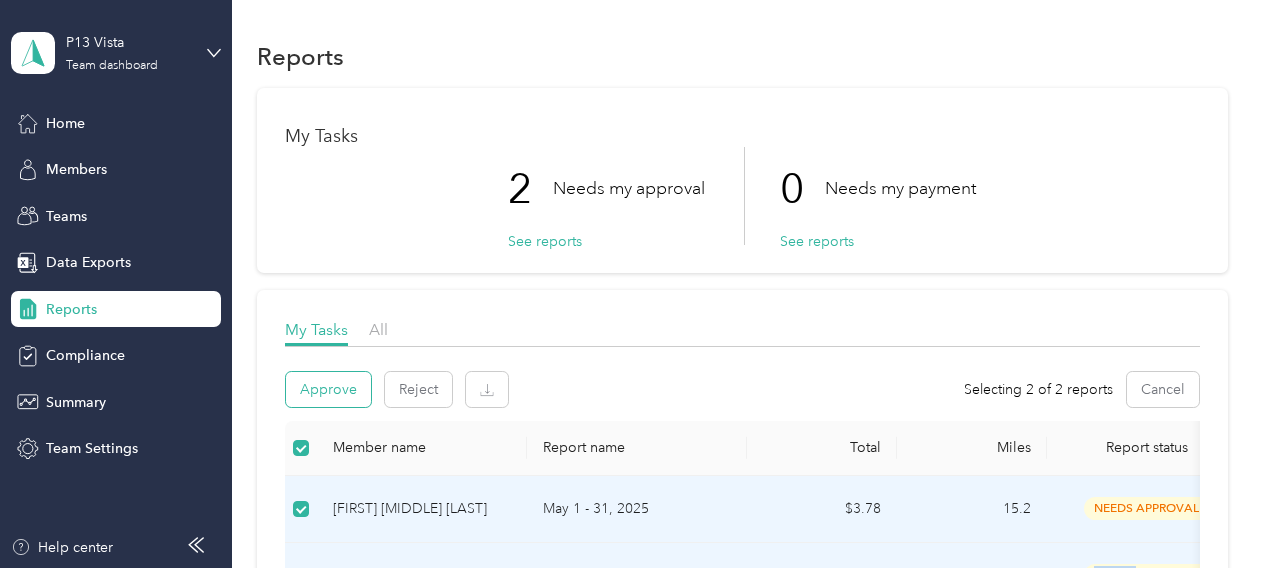 click on "Approve" at bounding box center [328, 389] 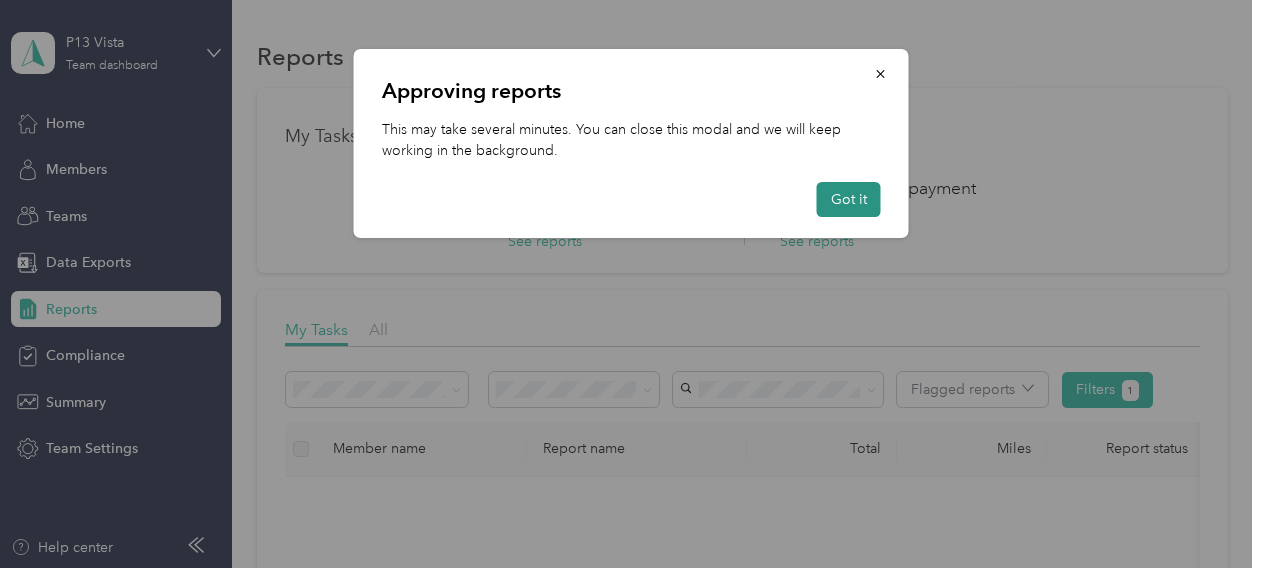 click on "Got it" at bounding box center (849, 199) 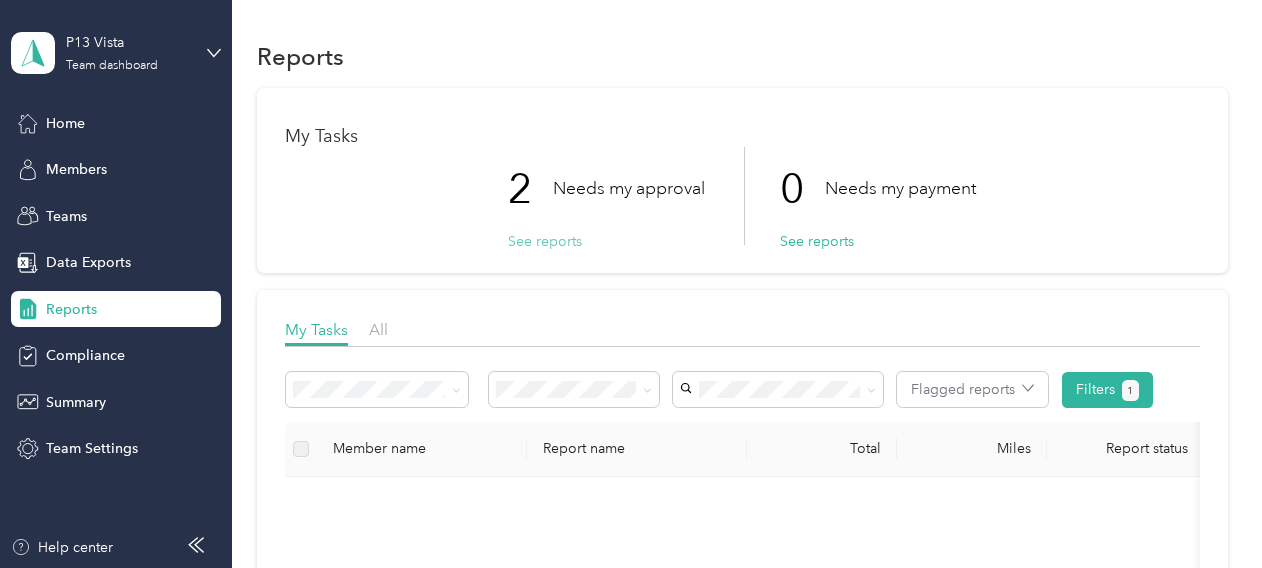 click on "See reports" at bounding box center (545, 241) 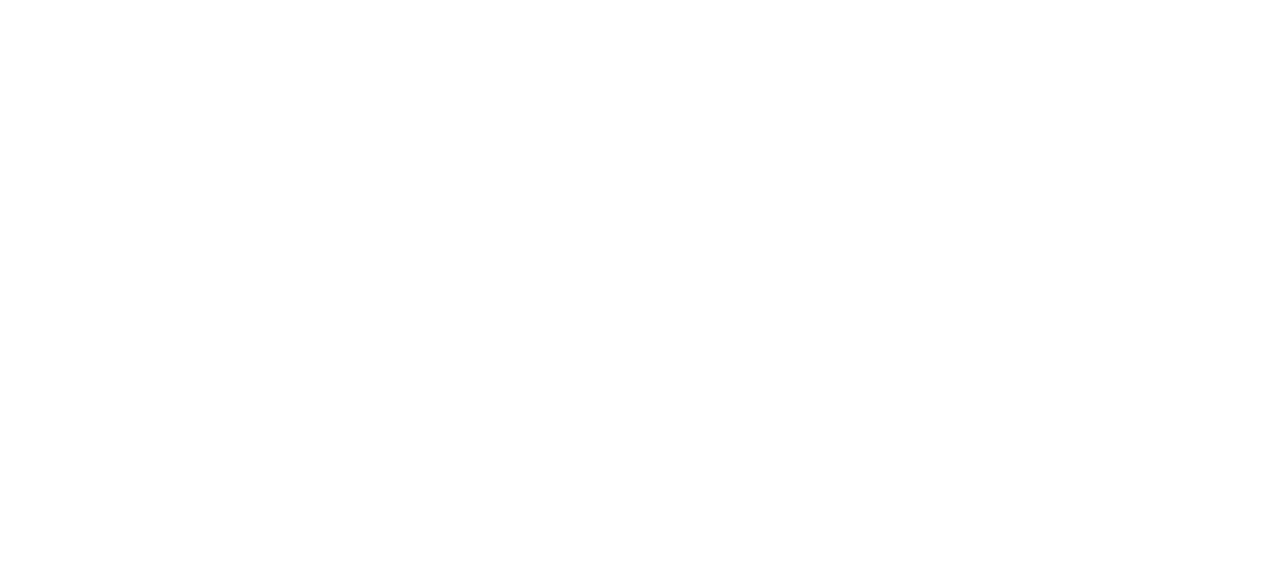 scroll, scrollTop: 0, scrollLeft: 0, axis: both 